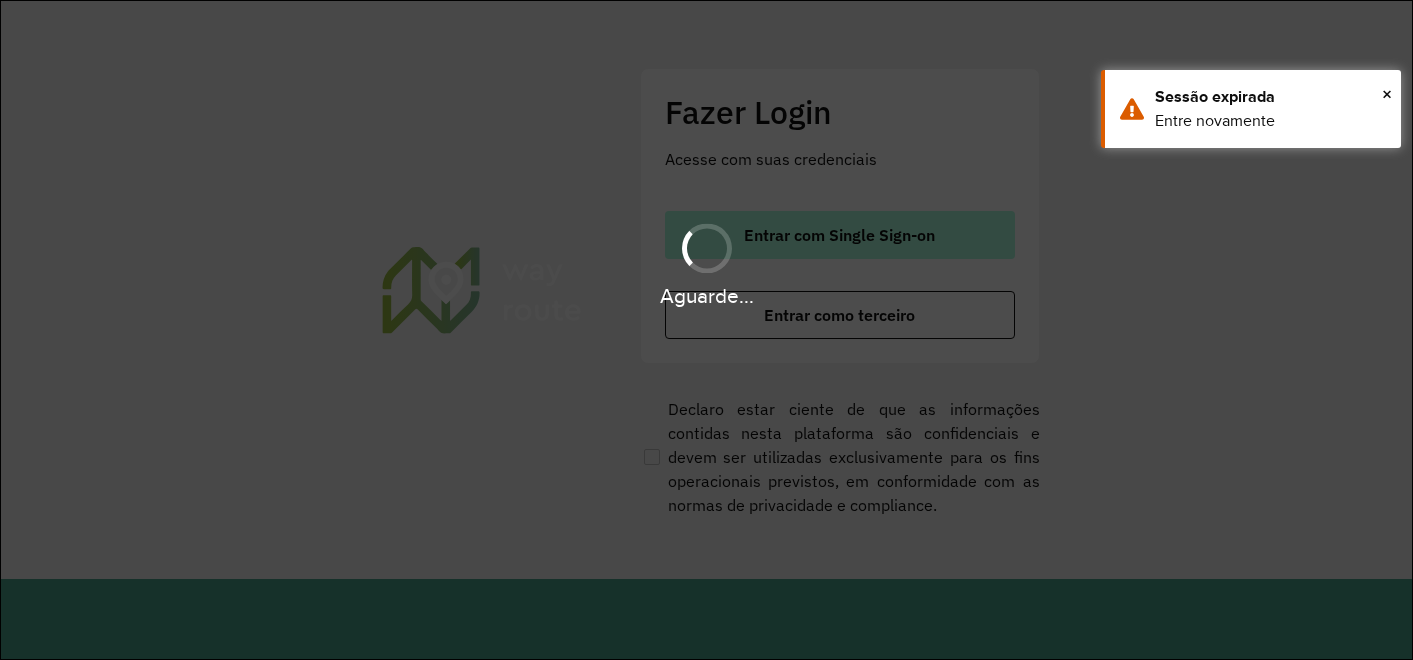 scroll, scrollTop: 0, scrollLeft: 0, axis: both 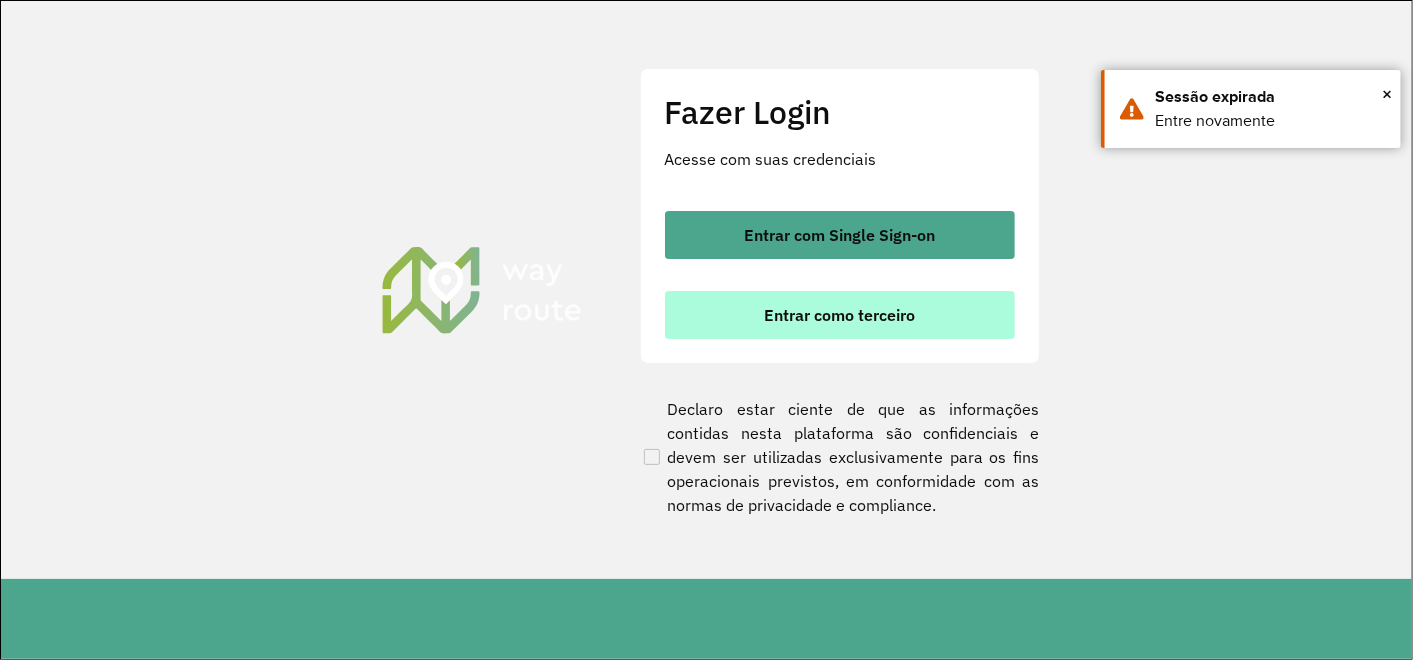 click on "Entrar como terceiro" at bounding box center [840, 315] 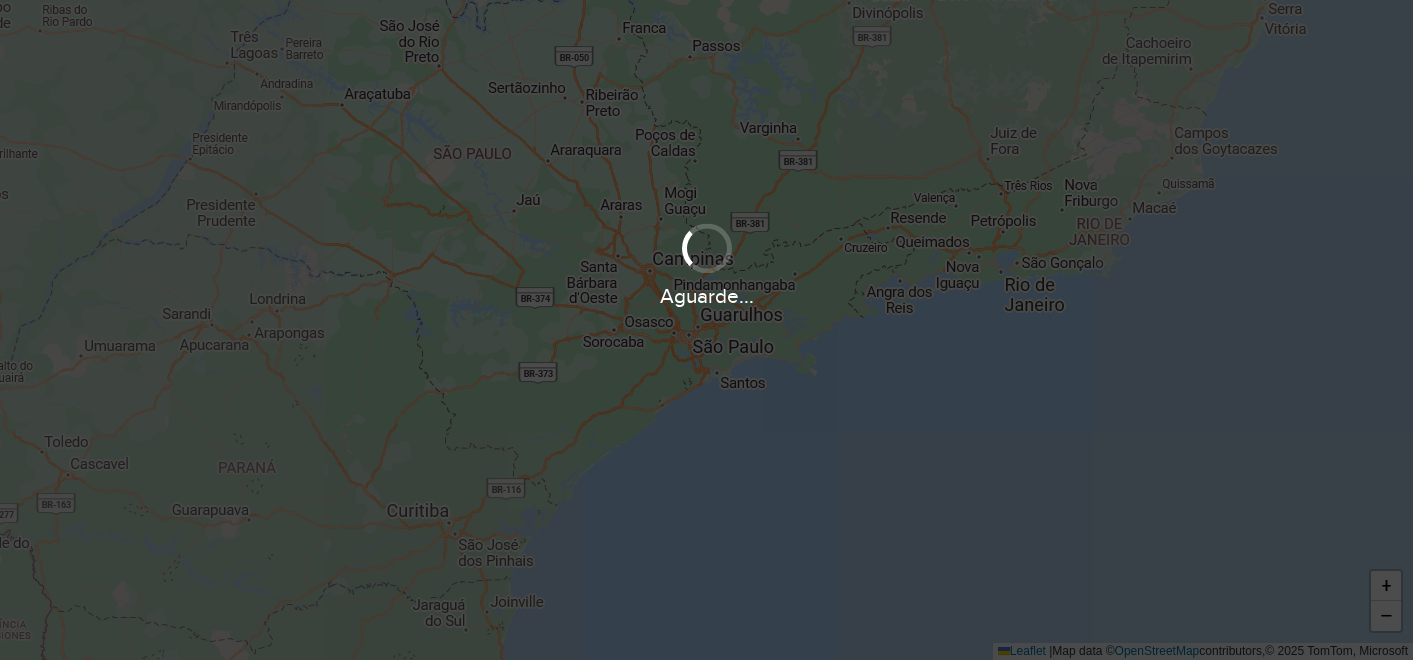 scroll, scrollTop: 0, scrollLeft: 0, axis: both 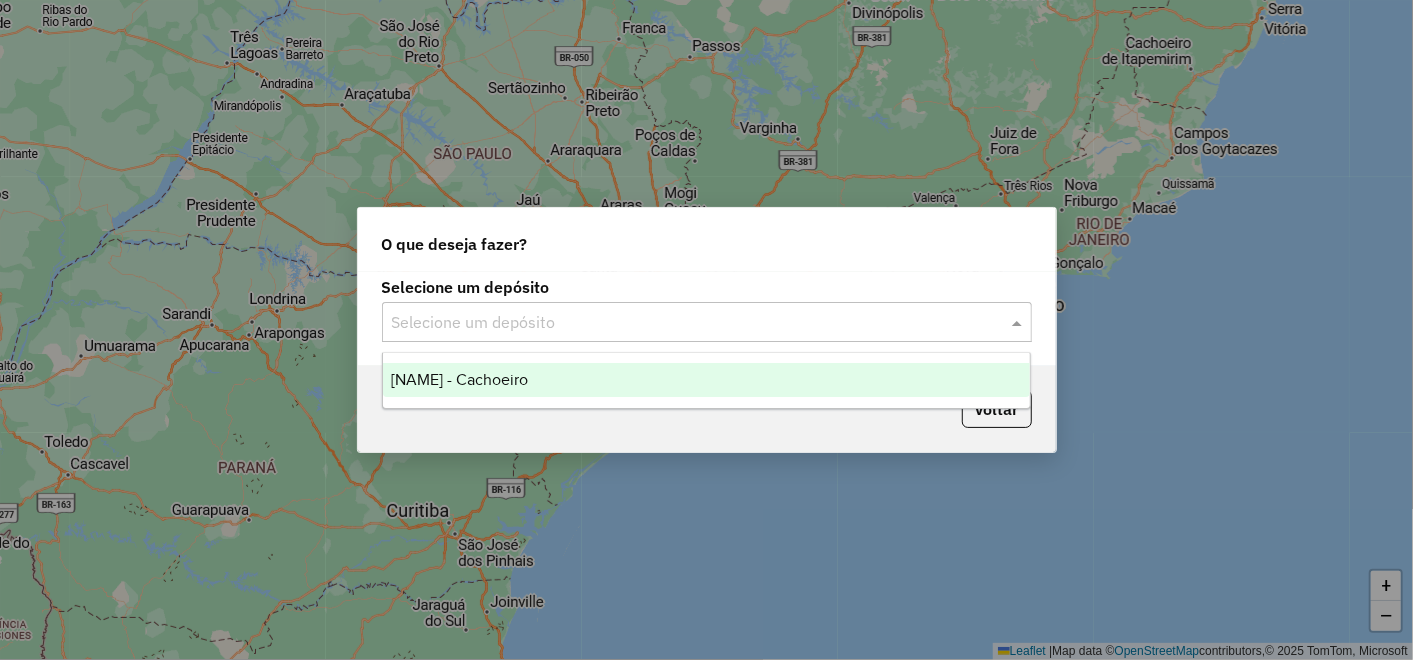 click 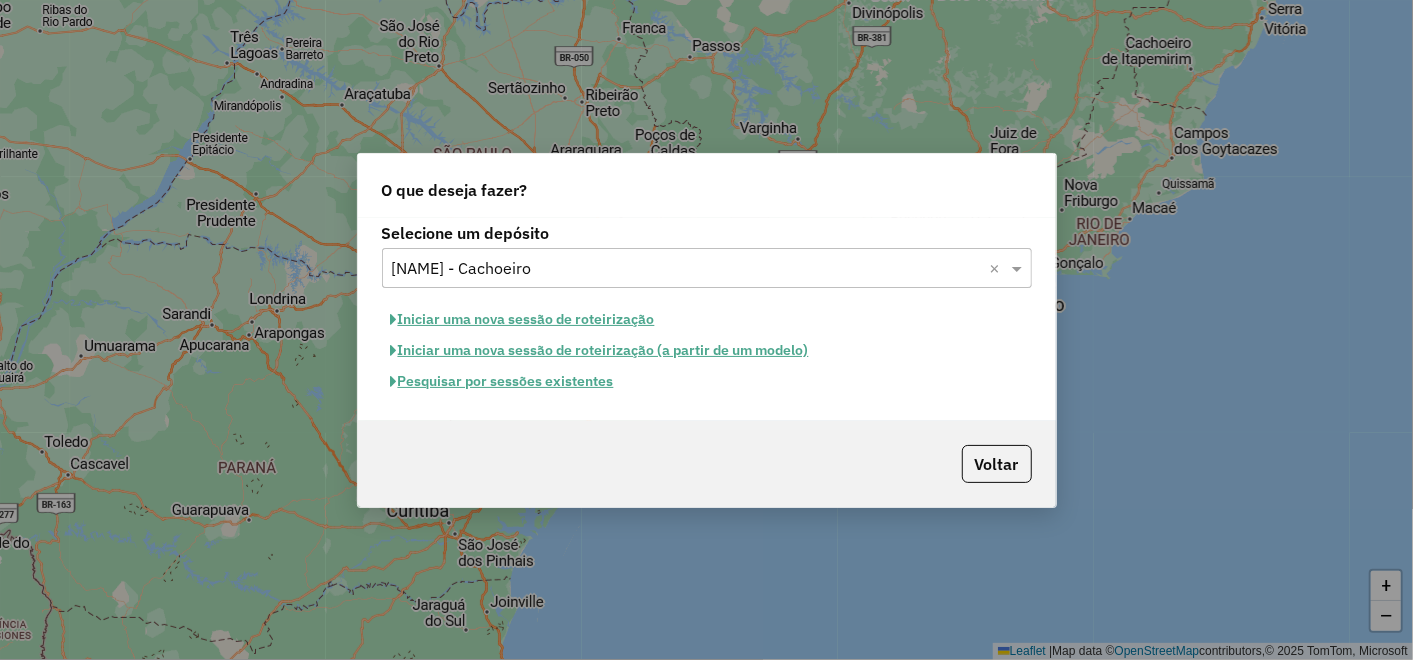 click on "Pesquisar por sessões existentes" 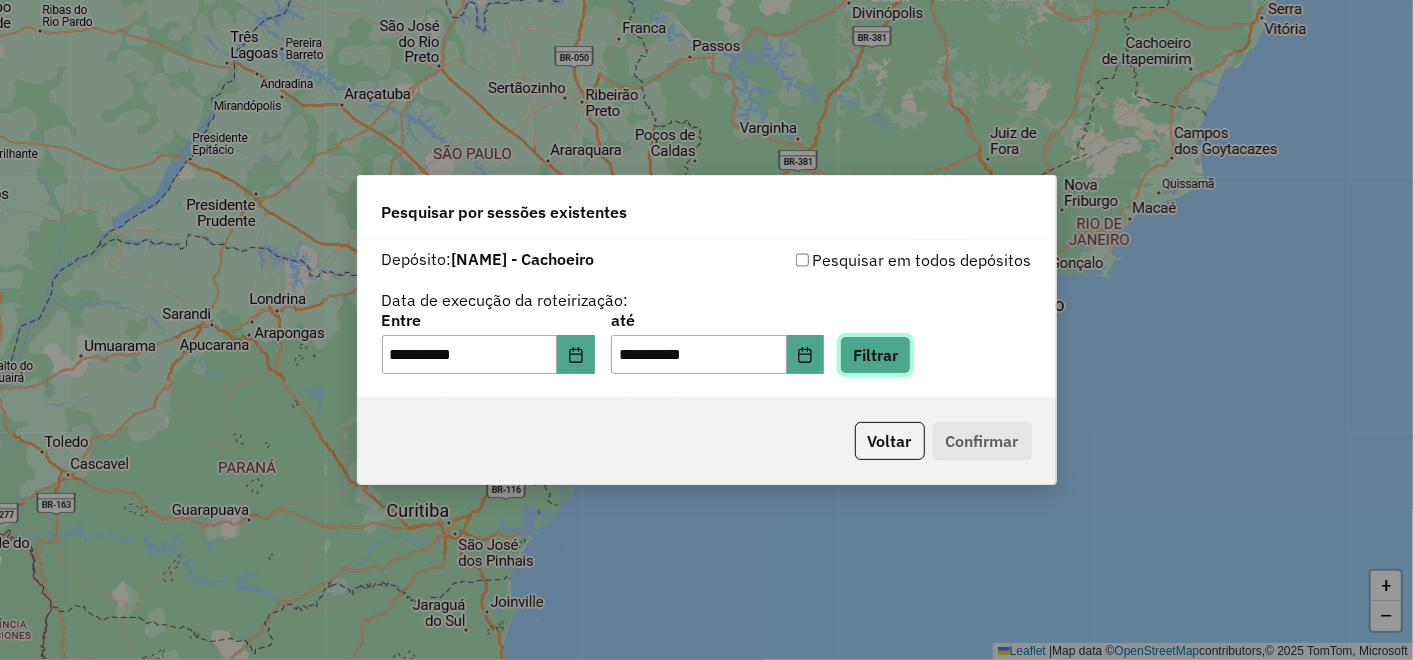 click on "Filtrar" 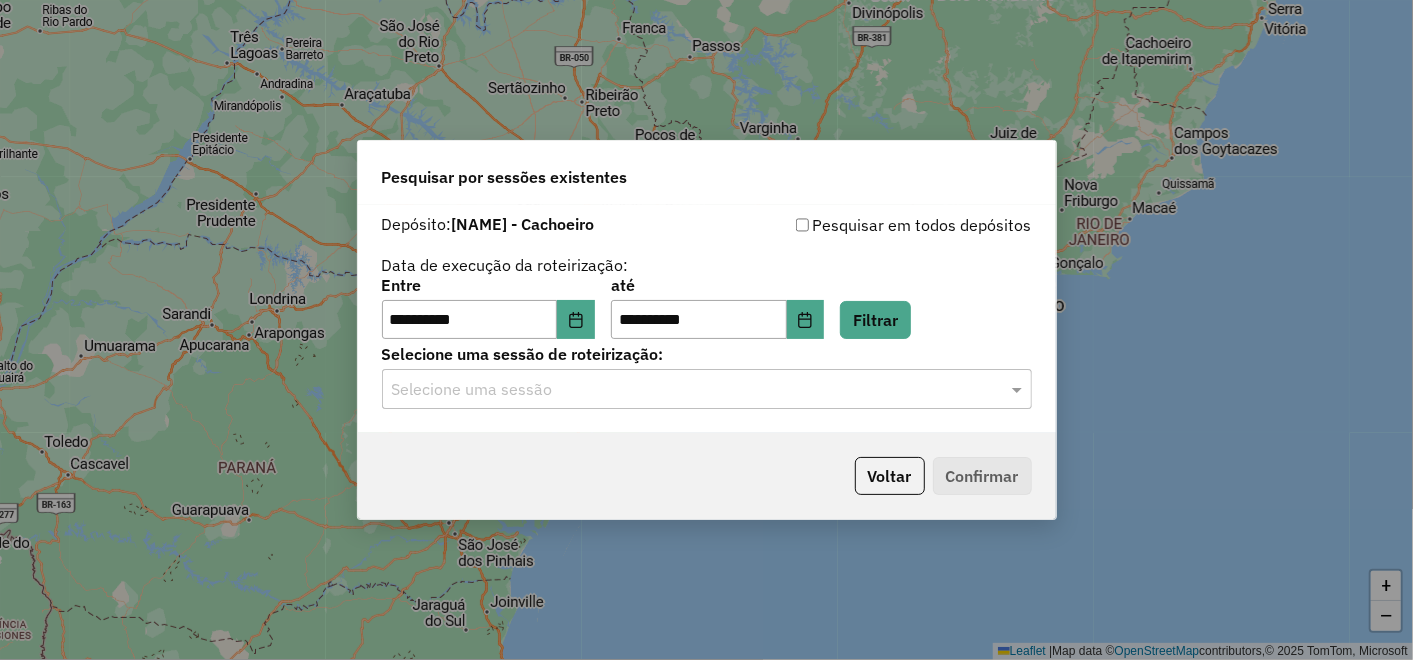 click on "**********" at bounding box center (706, 330) 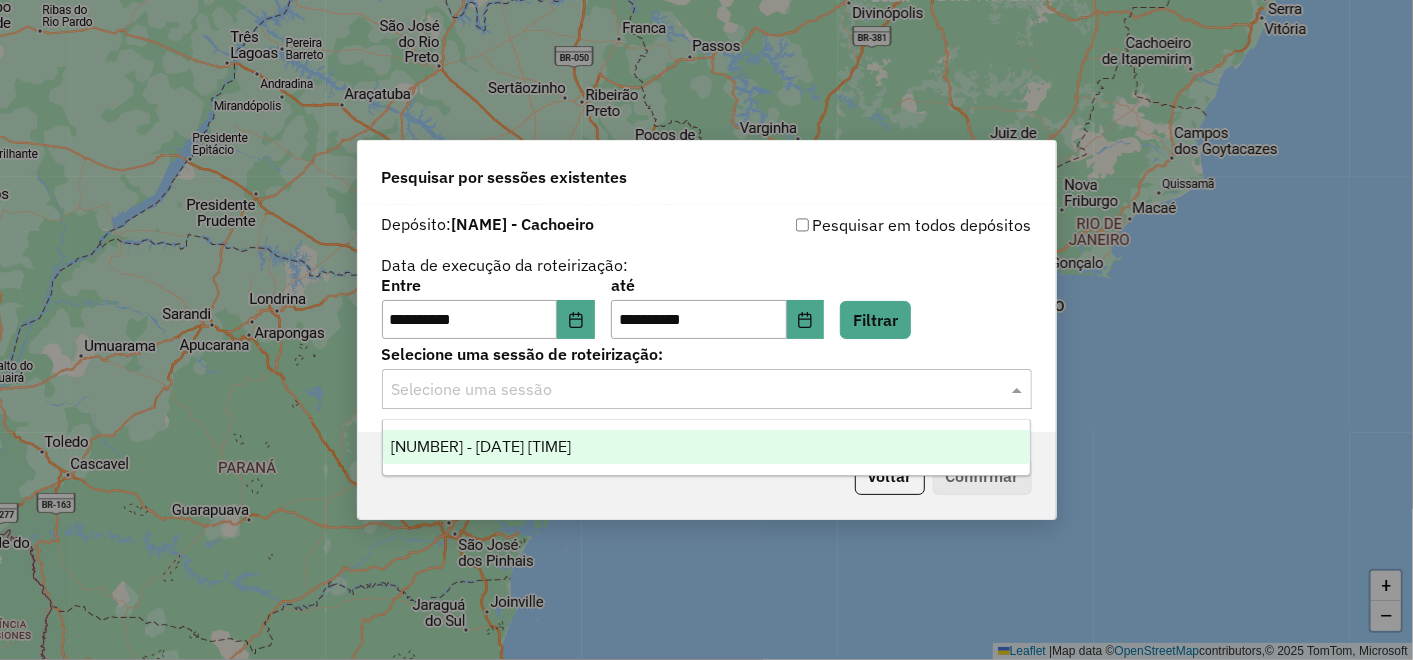 click 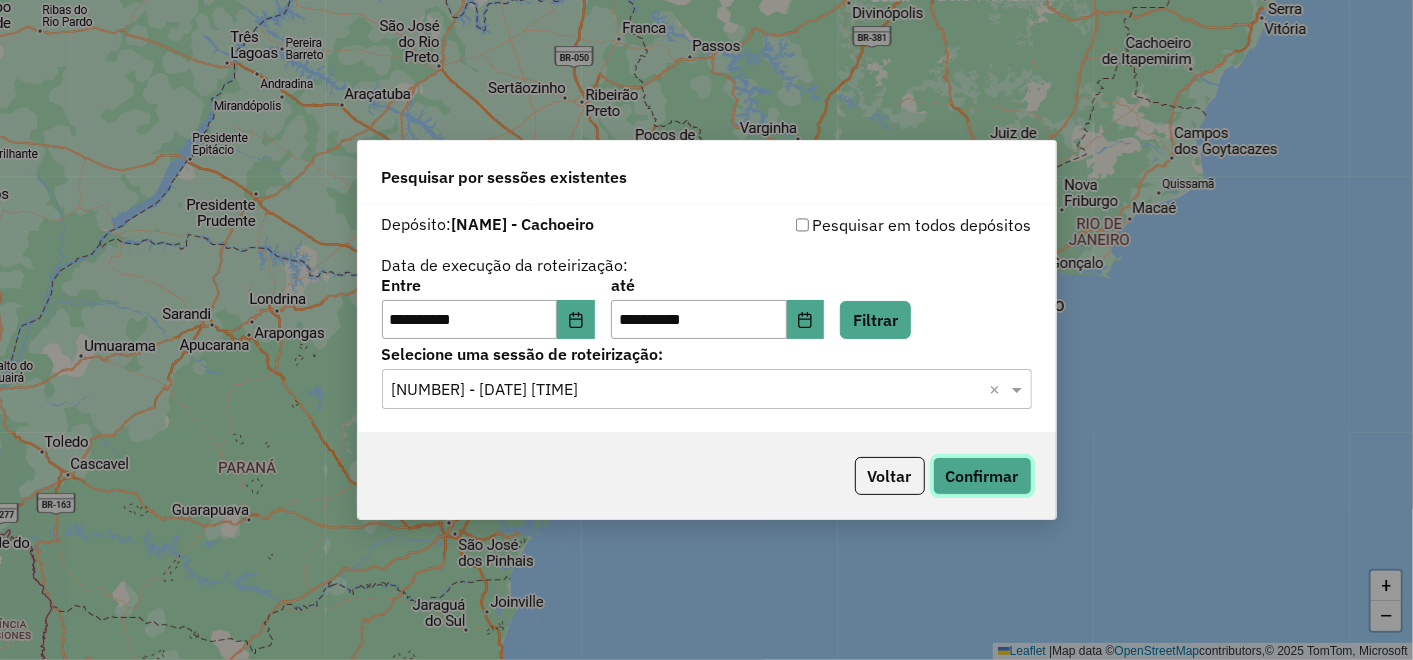 click on "Confirmar" 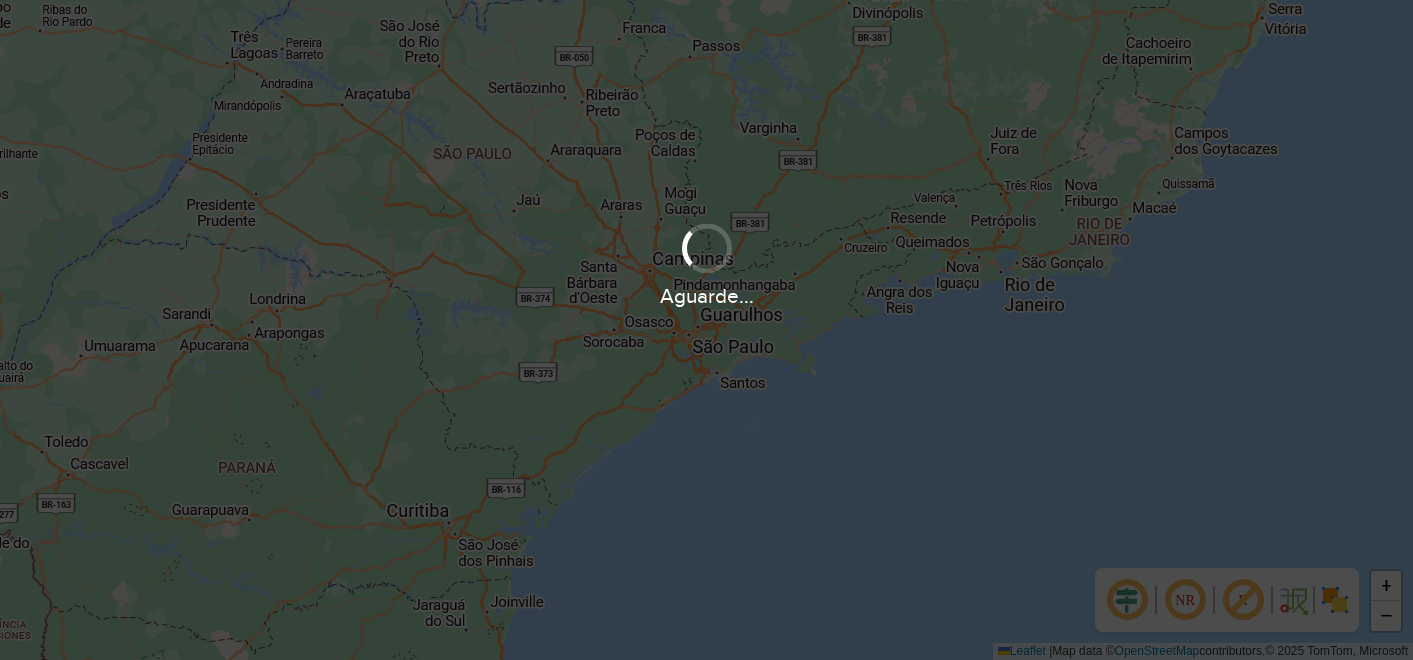 scroll, scrollTop: 0, scrollLeft: 0, axis: both 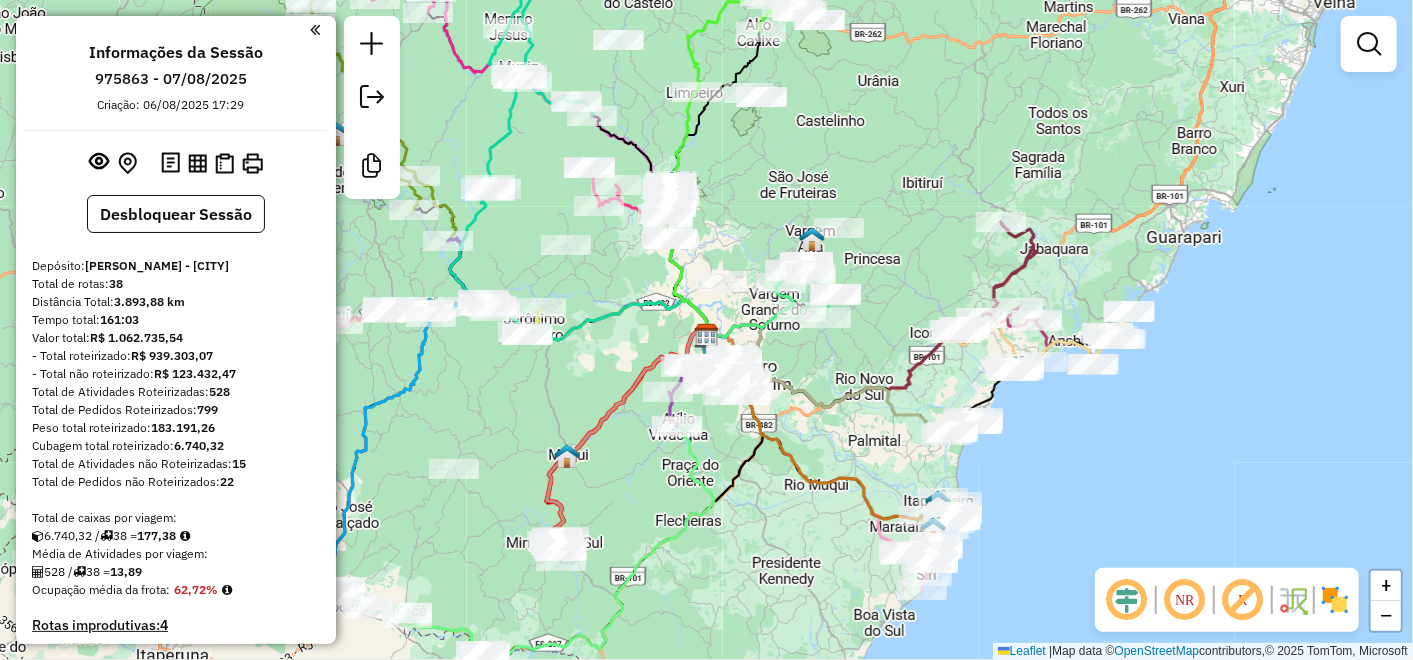 drag, startPoint x: 794, startPoint y: 122, endPoint x: 859, endPoint y: 200, distance: 101.53325 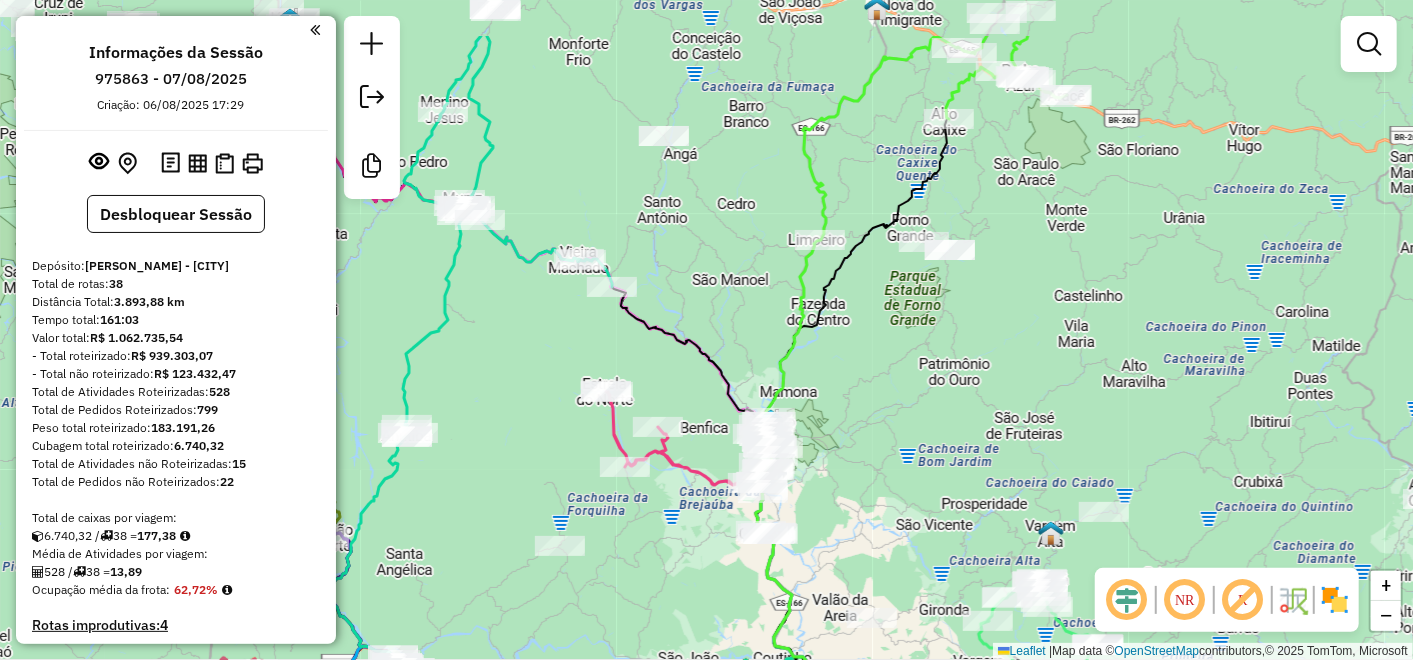 drag, startPoint x: 665, startPoint y: 82, endPoint x: 709, endPoint y: 185, distance: 112.00446 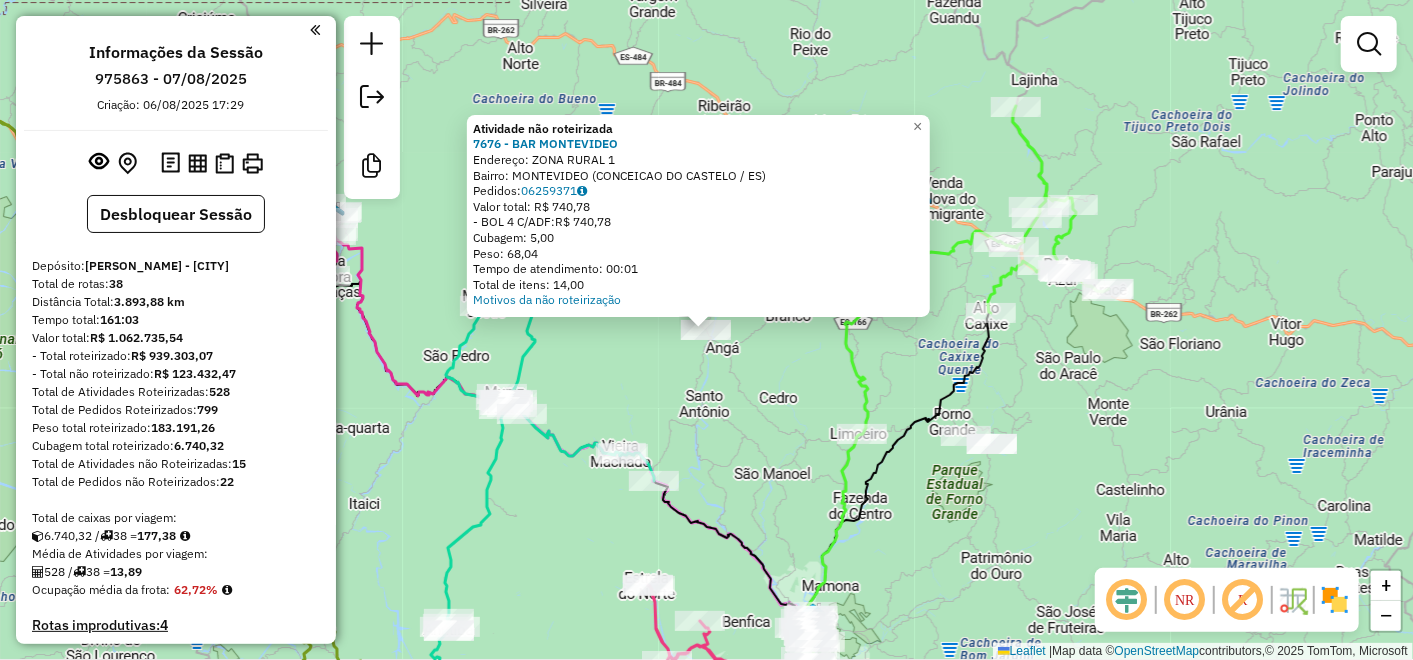click on "Atividade não roteirizada 7676 - [BUSINESS_NAME] Endereço: [STREET_NAME] Bairro: [NEIGHBORHOOD] ([CITY] / [STATE]) Pedidos: [ORDER_NUMBER] Valor total: R$ 740,78 - BOL 4 C/ADF: R$ 740,78 Cubagem: 5,00 Peso: 68,04 Tempo de atendimento: 00:01 Total de itens: 14,00 Motivos da não roteirização × Janela de atendimento Grade de atendimento Capacidade Transportadoras Veículos Cliente Pedidos Rotas Selecione os dias de semana para filtrar as janelas de atendimento Seg Ter Qua Qui Sex Sáb Dom Informe o período da janela de atendimento: De: Até: Filtrar exatamente a janela do cliente Considerar janela de atendimento padrão Selecione os dias de semana para filtrar as grades de atendimento Seg Ter Qua Qui Sex Sáb Dom Considerar clientes sem dia de atendimento cadastrado Clientes fora do dia de atendimento selecionado Filtrar as atividades entre os valores definidos abaixo: Peso mínimo: Peso máximo: Cubagem mínima: Cubagem máxima: De: Até: +" 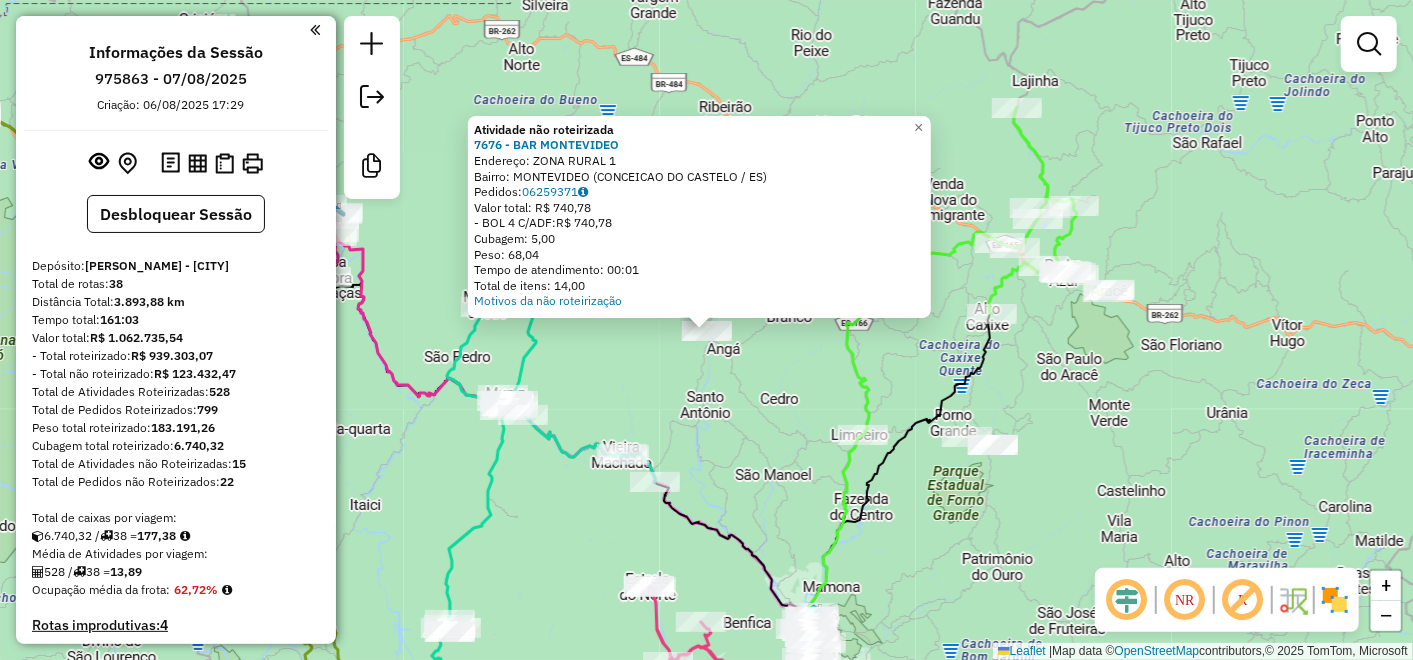 click on "Atividade não roteirizada 7676 - [BUSINESS_NAME] Endereço: [STREET_NAME] Bairro: [NEIGHBORHOOD] ([CITY] / [STATE]) Pedidos: [ORDER_NUMBER] Valor total: R$ 740,78 - BOL 4 C/ADF: R$ 740,78 Cubagem: 5,00 Peso: 68,04 Tempo de atendimento: 00:01 Total de itens: 14,00 Motivos da não roteirização × Janela de atendimento Grade de atendimento Capacidade Transportadoras Veículos Cliente Pedidos Rotas Selecione os dias de semana para filtrar as janelas de atendimento Seg Ter Qua Qui Sex Sáb Dom Informe o período da janela de atendimento: De: Até: Filtrar exatamente a janela do cliente Considerar janela de atendimento padrão Selecione os dias de semana para filtrar as grades de atendimento Seg Ter Qua Qui Sex Sáb Dom Considerar clientes sem dia de atendimento cadastrado Clientes fora do dia de atendimento selecionado Filtrar as atividades entre os valores definidos abaixo: Peso mínimo: Peso máximo: Cubagem mínima: Cubagem máxima: De: Até: +" 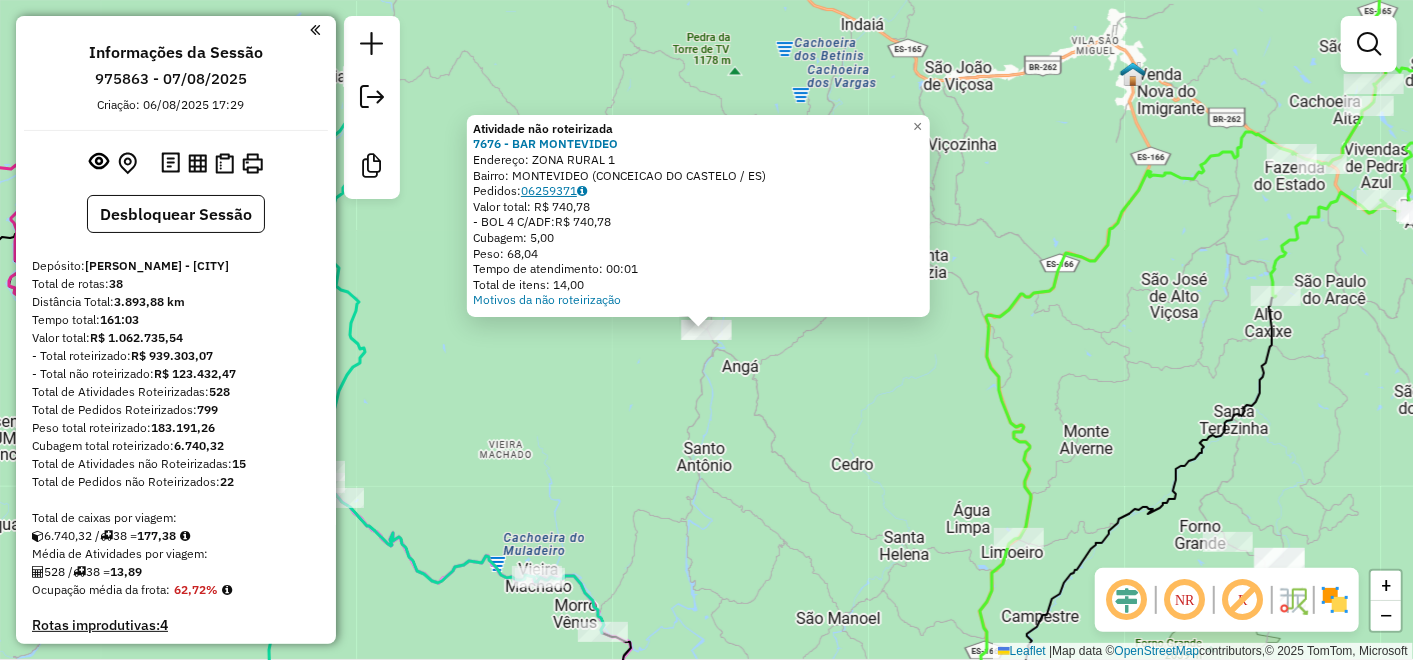 click on "06259371" 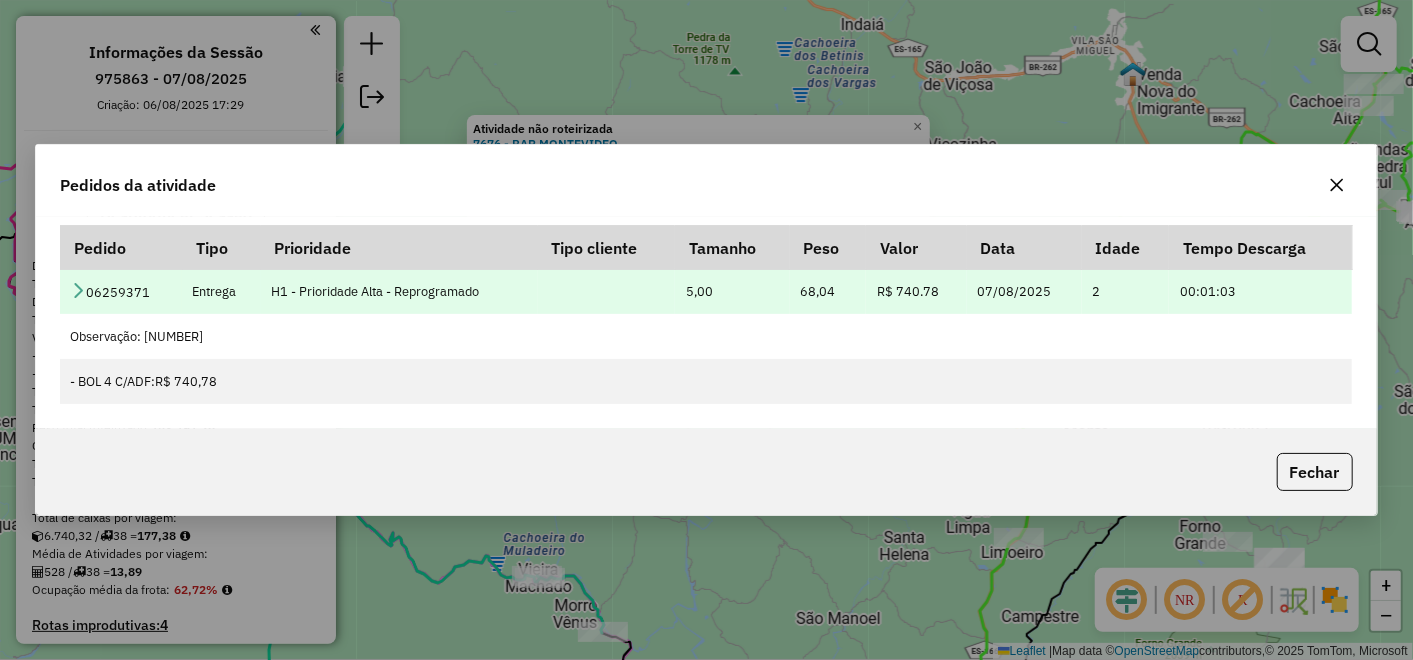 click on "06259371" at bounding box center (121, 291) 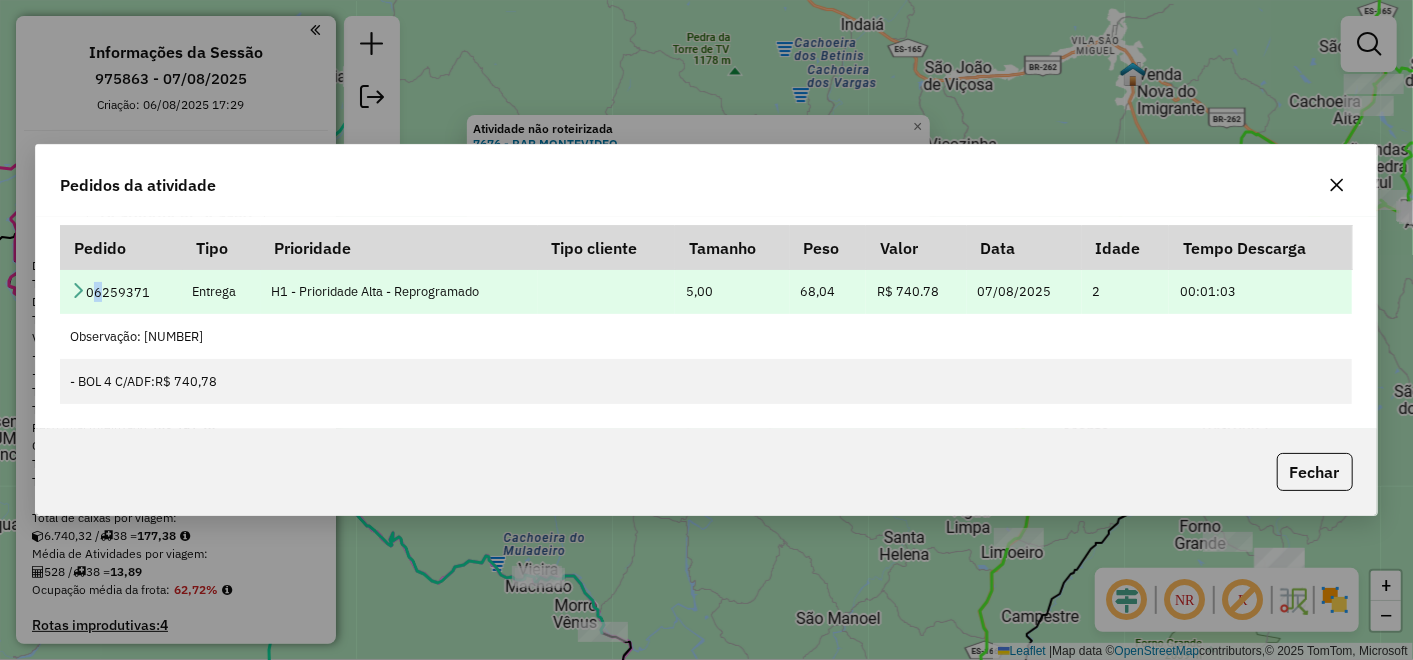 drag, startPoint x: 91, startPoint y: 288, endPoint x: 74, endPoint y: 288, distance: 17 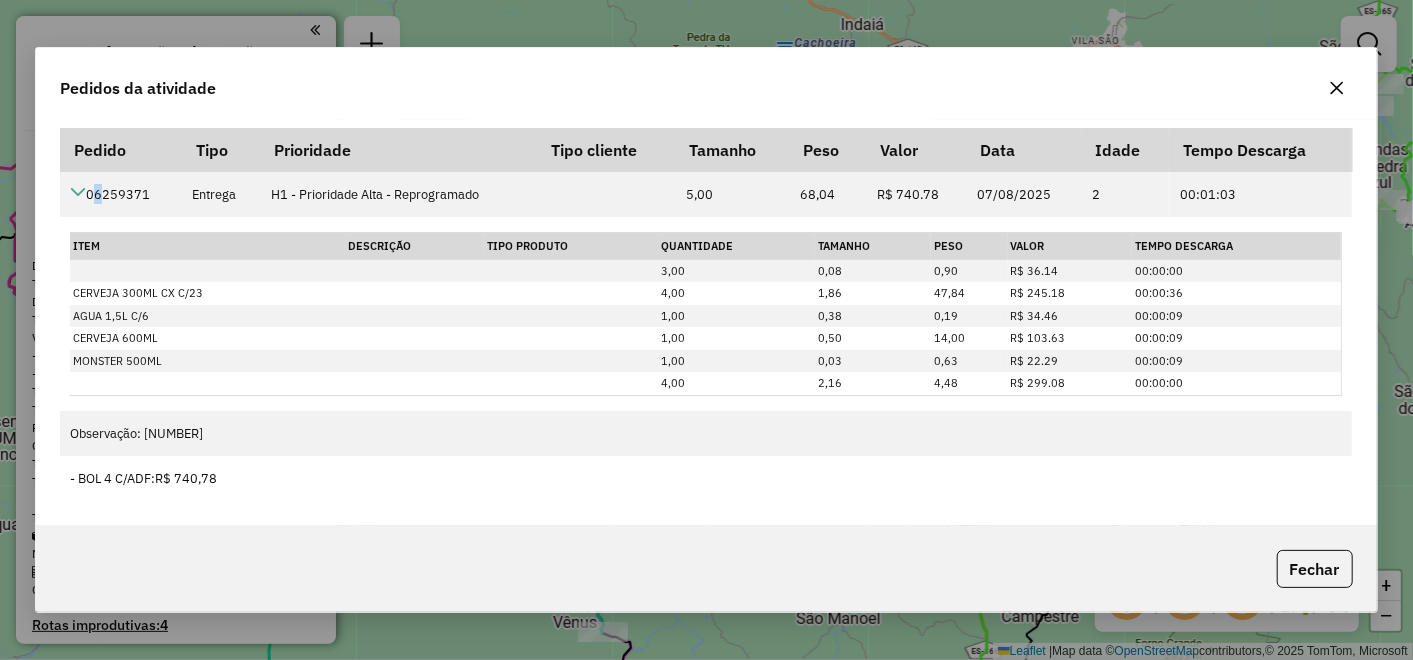 click 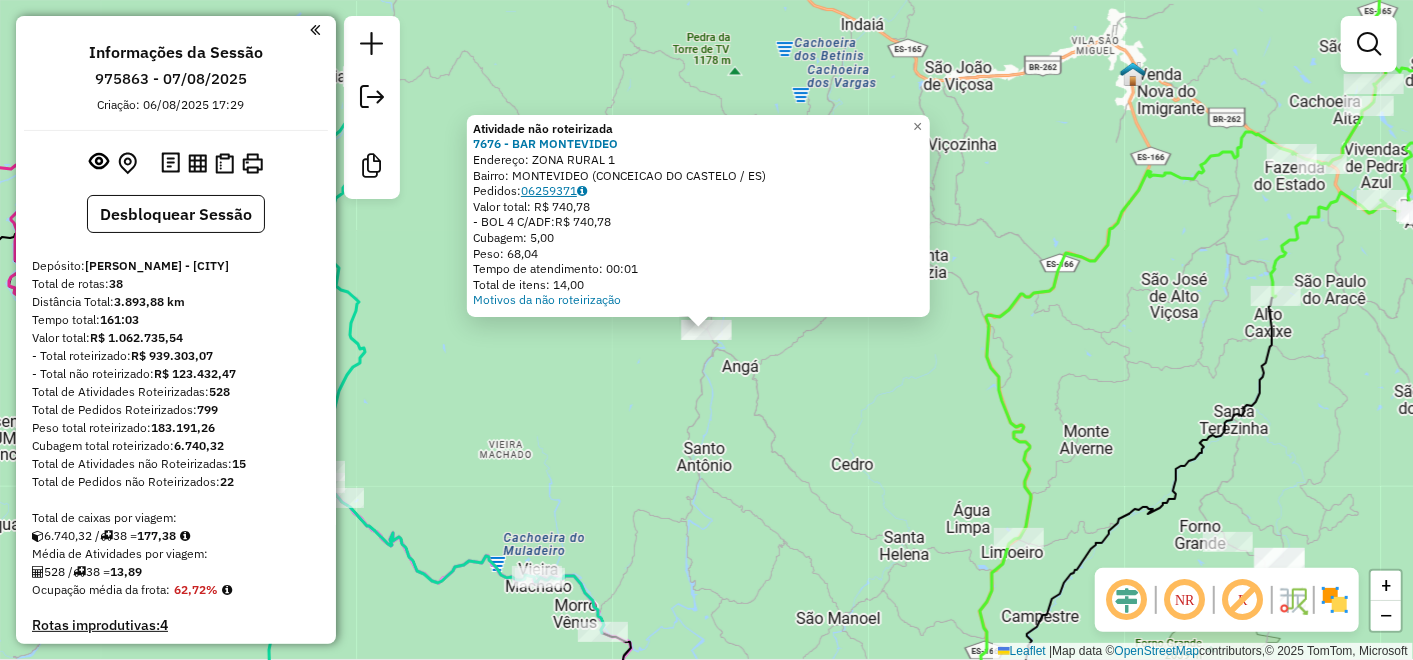 click on "06259371" 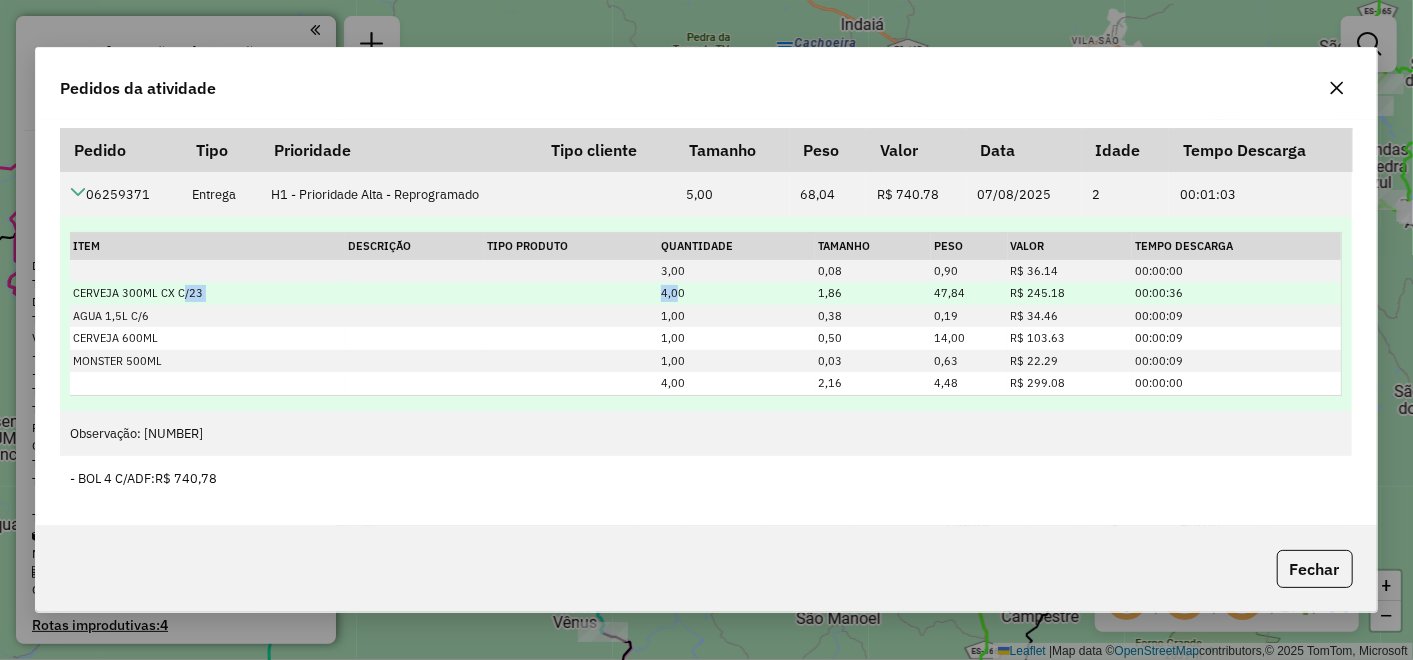 drag, startPoint x: 180, startPoint y: 296, endPoint x: 674, endPoint y: 301, distance: 494.0253 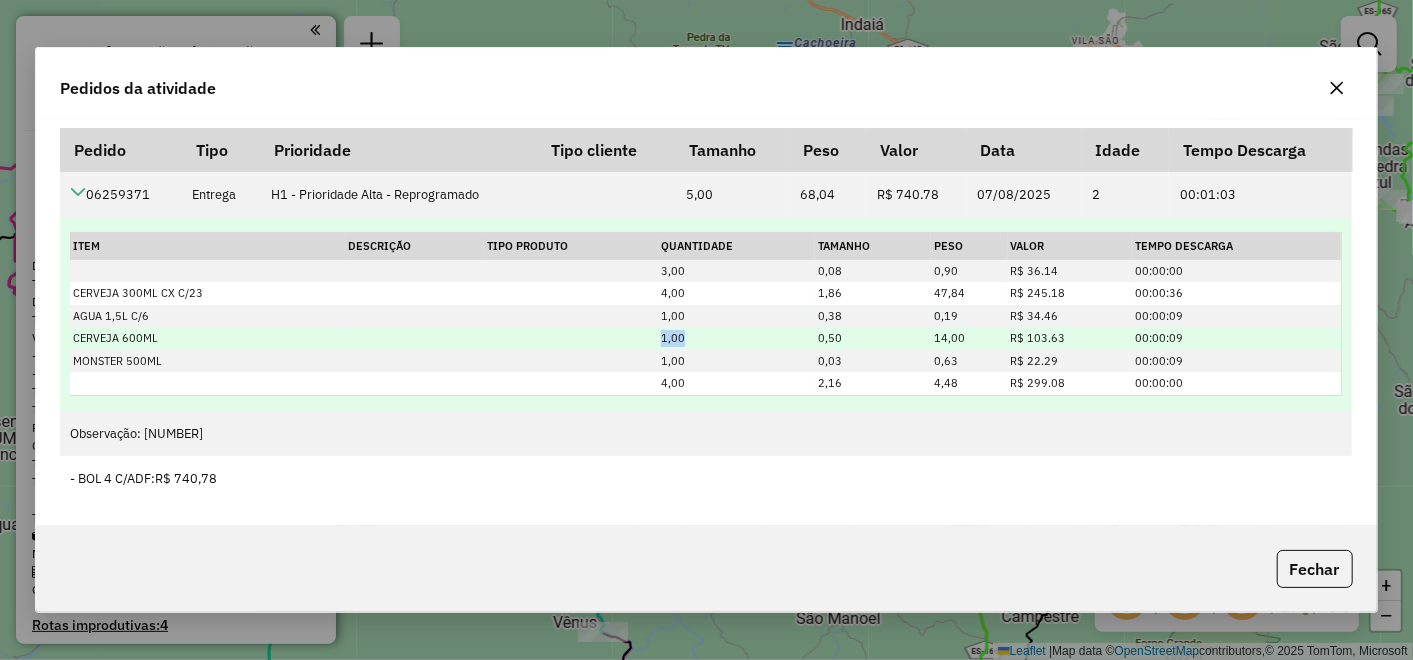 drag, startPoint x: 417, startPoint y: 335, endPoint x: 709, endPoint y: 342, distance: 292.0839 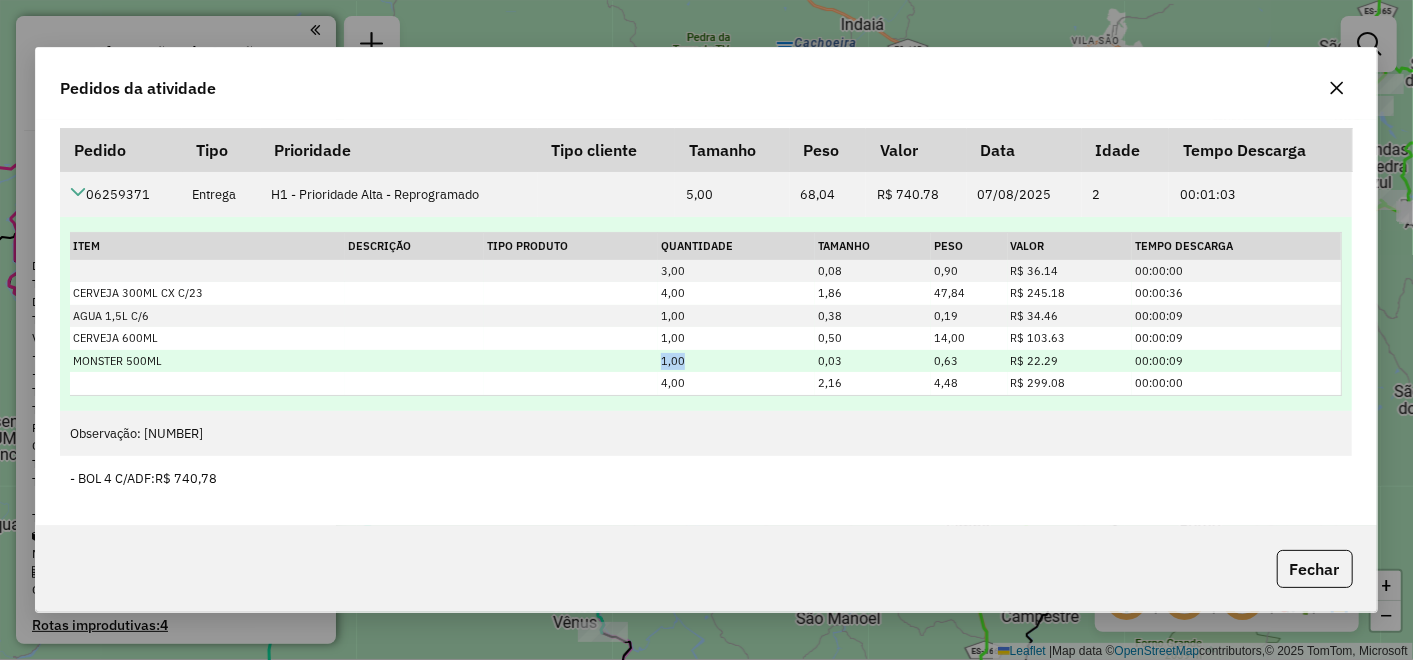 drag, startPoint x: 709, startPoint y: 342, endPoint x: 765, endPoint y: 349, distance: 56.435802 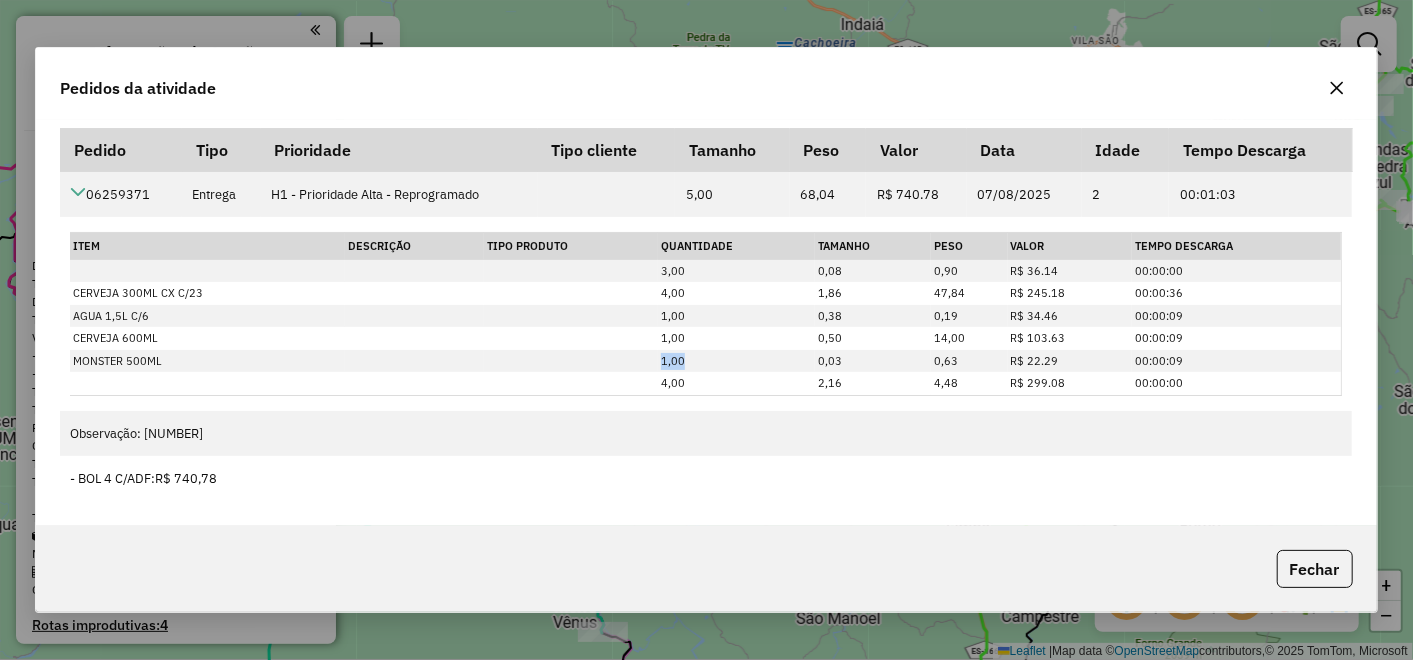 click 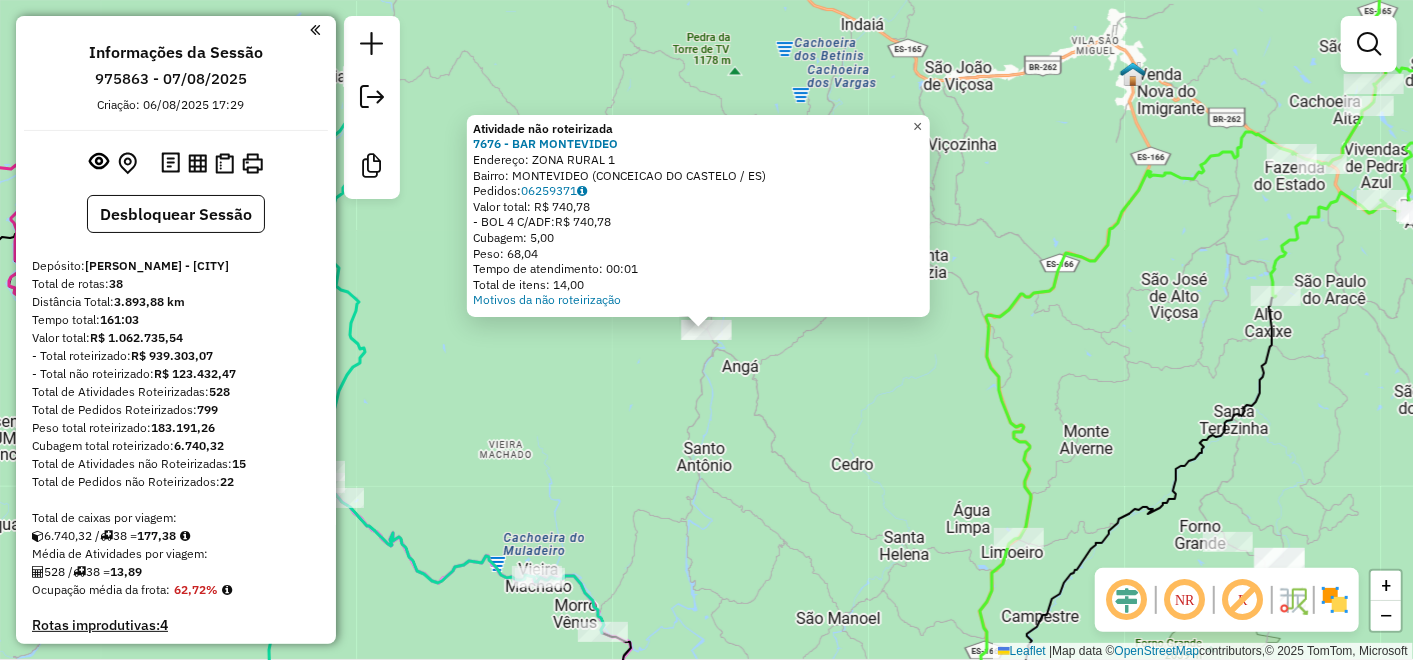 click on "×" 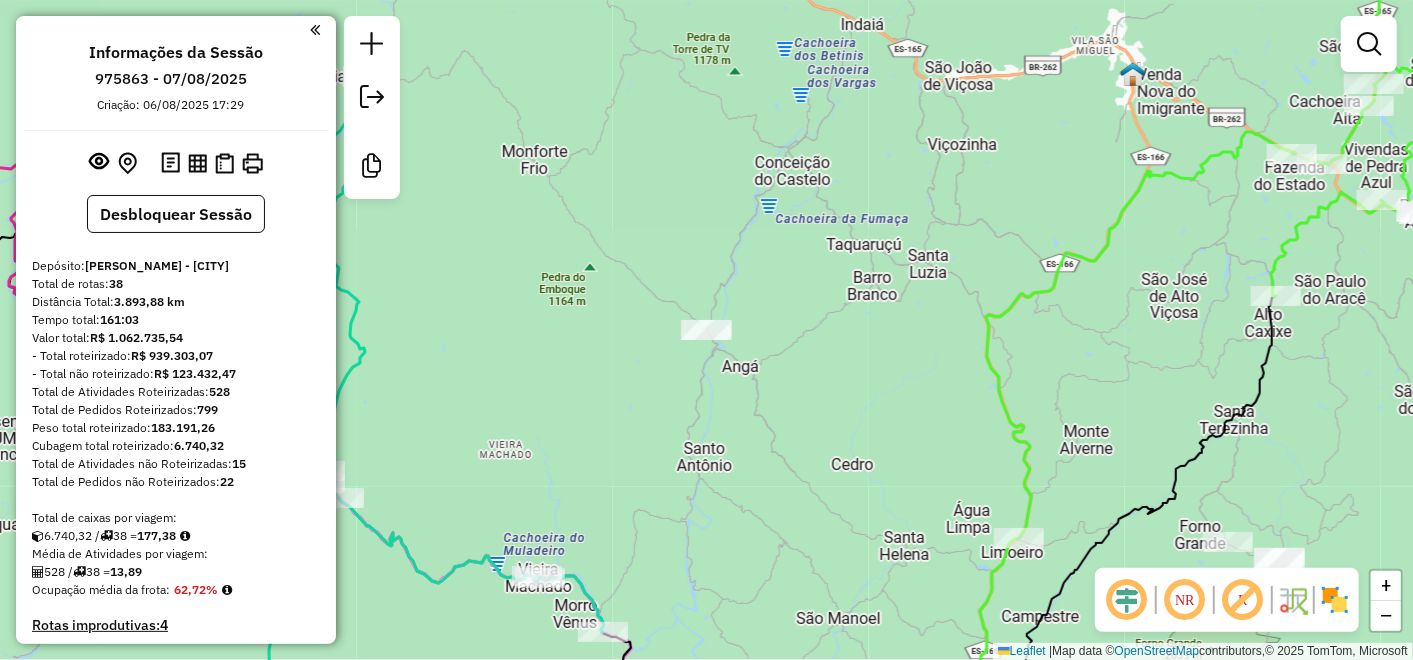 click on "Janela de atendimento Grade de atendimento Capacidade Transportadoras Veículos Cliente Pedidos  Rotas Selecione os dias de semana para filtrar as janelas de atendimento  Seg   Ter   Qua   Qui   Sex   Sáb   Dom  Informe o período da janela de atendimento: De: Até:  Filtrar exatamente a janela do cliente  Considerar janela de atendimento padrão  Selecione os dias de semana para filtrar as grades de atendimento  Seg   Ter   Qua   Qui   Sex   Sáb   Dom   Considerar clientes sem dia de atendimento cadastrado  Clientes fora do dia de atendimento selecionado Filtrar as atividades entre os valores definidos abaixo:  Peso mínimo:   Peso máximo:   Cubagem mínima:   Cubagem máxima:   De:   Até:  Filtrar as atividades entre o tempo de atendimento definido abaixo:  De:   Até:   Considerar capacidade total dos clientes não roteirizados Transportadora: Selecione um ou mais itens Tipo de veículo: Selecione um ou mais itens Veículo: Selecione um ou mais itens Motorista: Selecione um ou mais itens Nome: Rótulo:" 